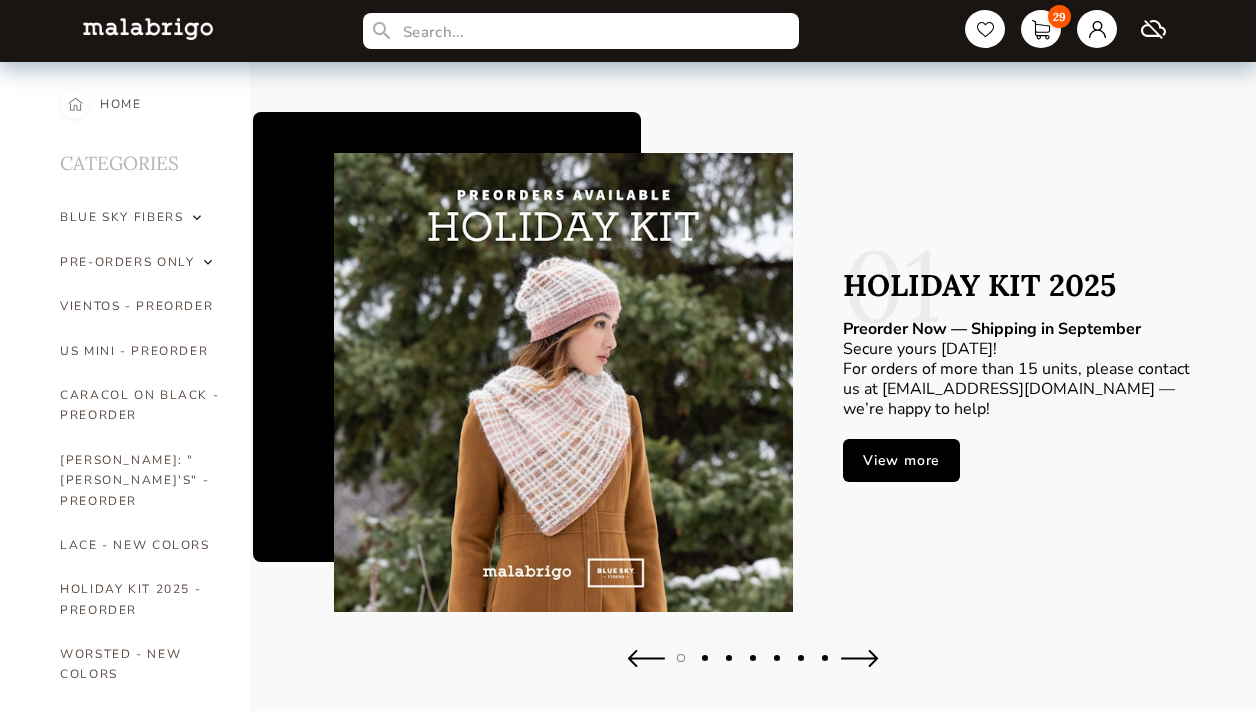 scroll, scrollTop: 0, scrollLeft: 0, axis: both 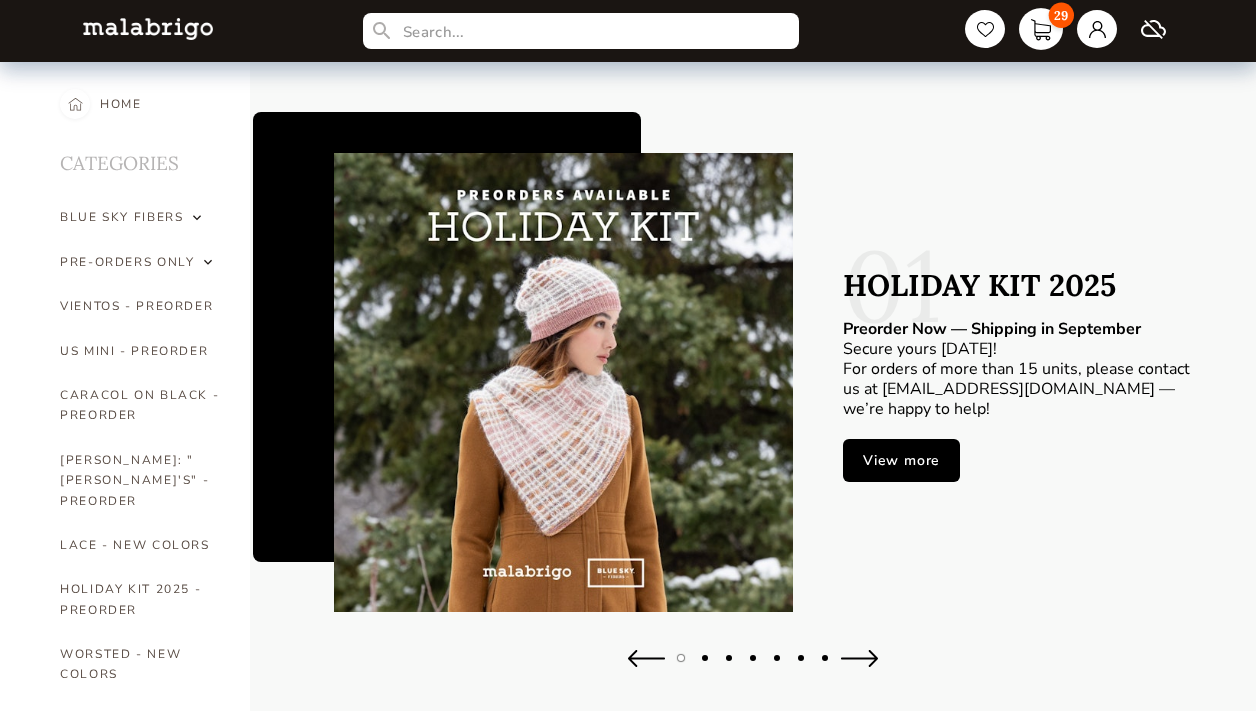 click on "29" at bounding box center [1041, 29] 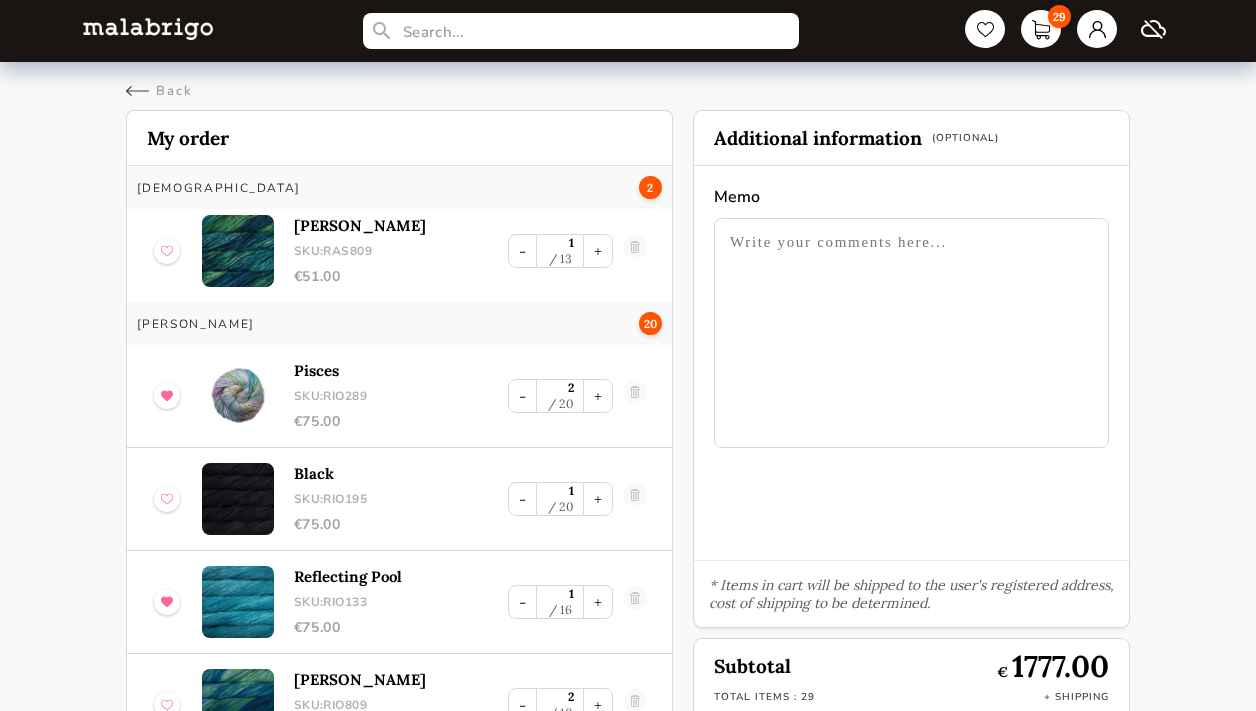 scroll, scrollTop: 84, scrollLeft: 0, axis: vertical 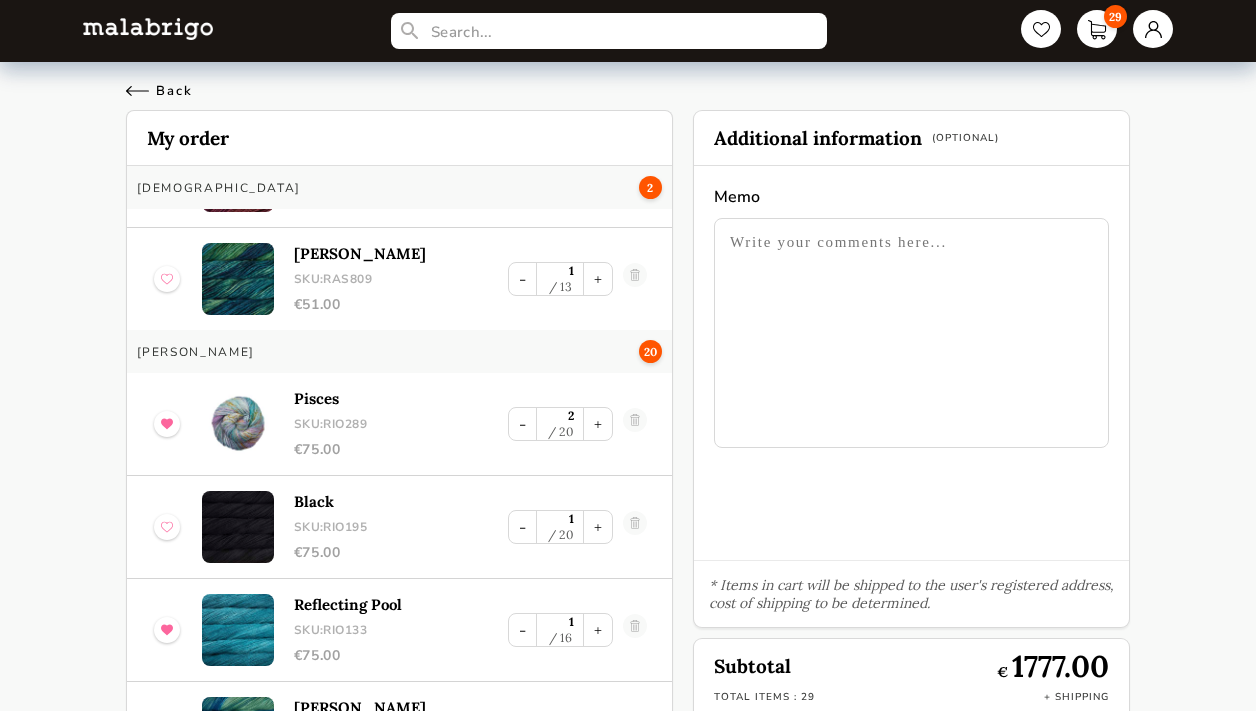 click on "Back" at bounding box center (159, 91) 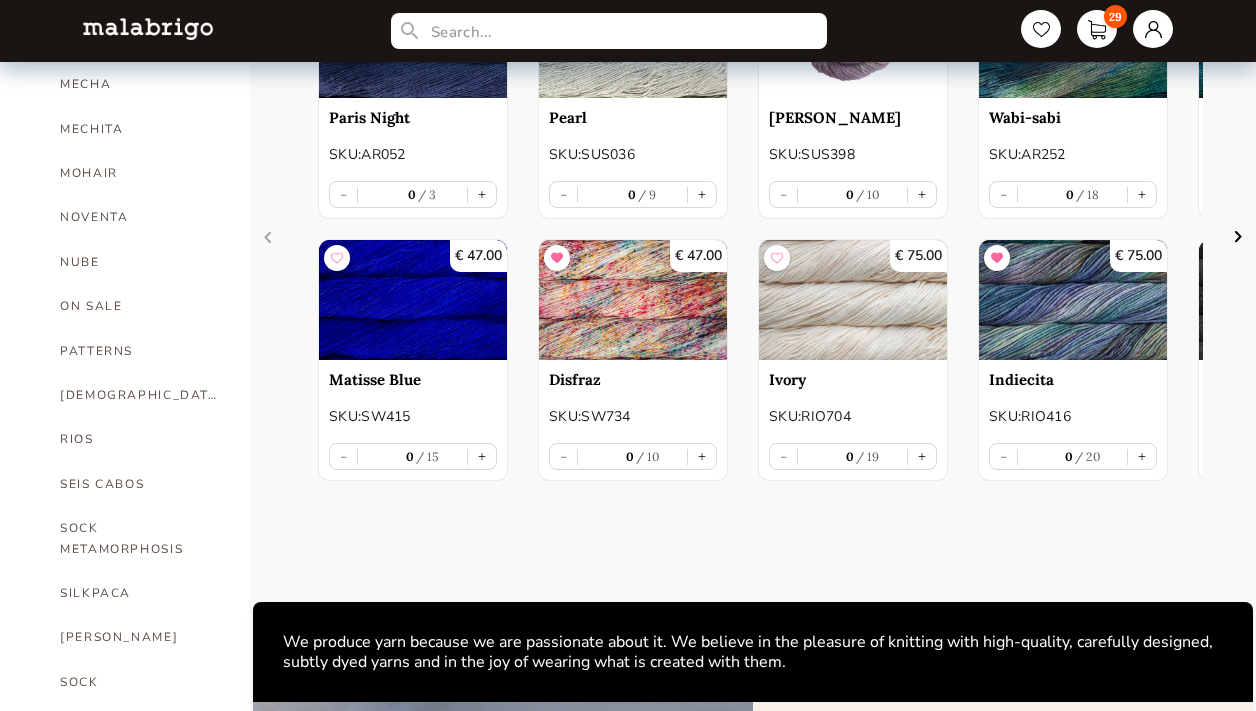 scroll, scrollTop: 903, scrollLeft: 0, axis: vertical 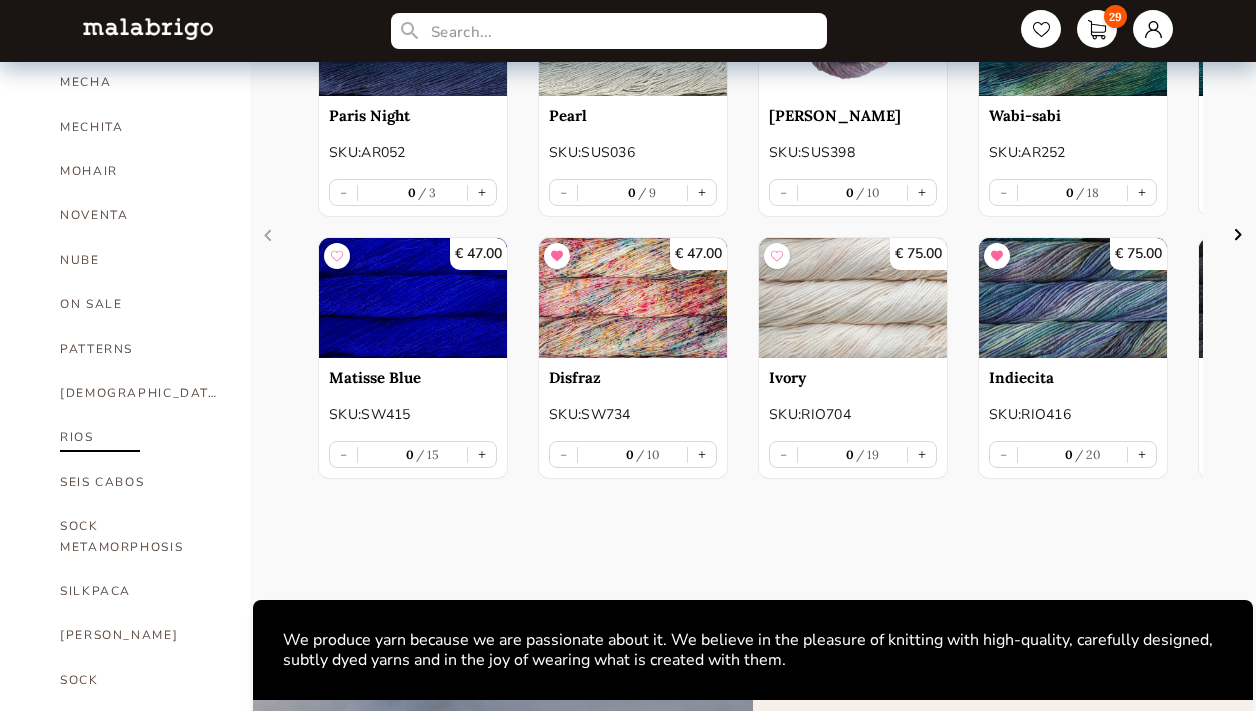click on "RIOS" at bounding box center (140, 437) 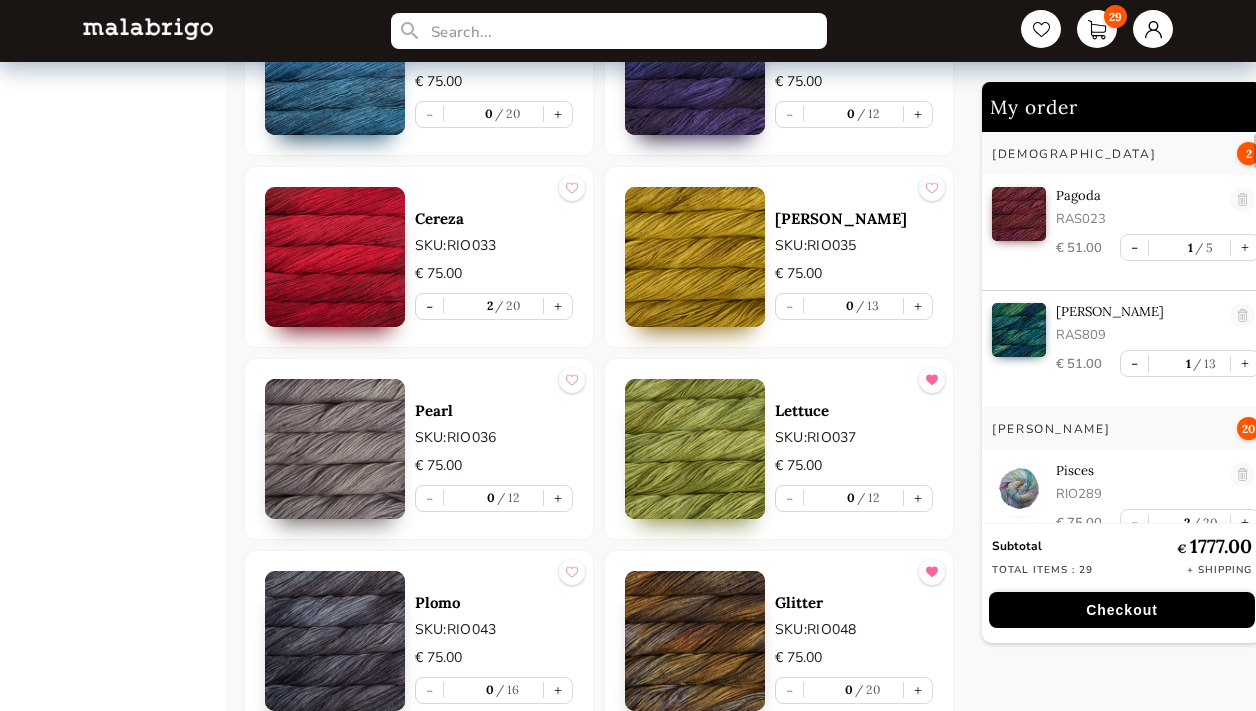 scroll, scrollTop: 2398, scrollLeft: 0, axis: vertical 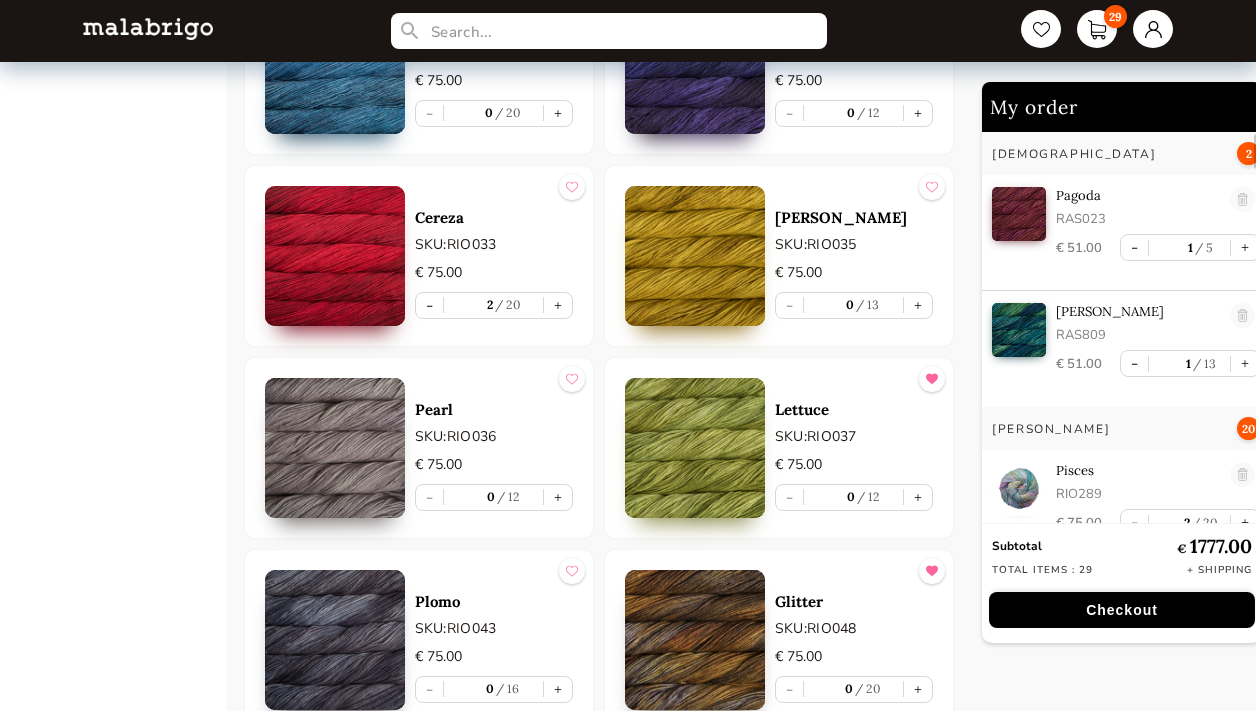 click at bounding box center [695, -896] 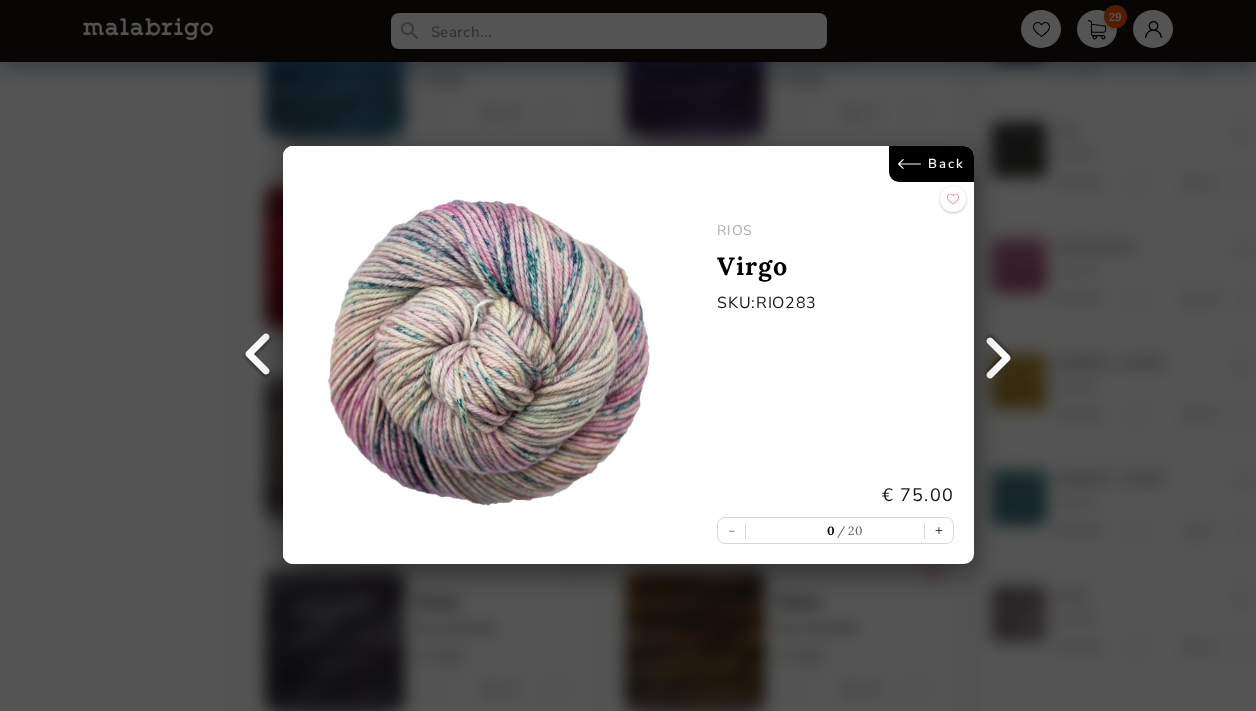 click on "Back" at bounding box center (930, 164) 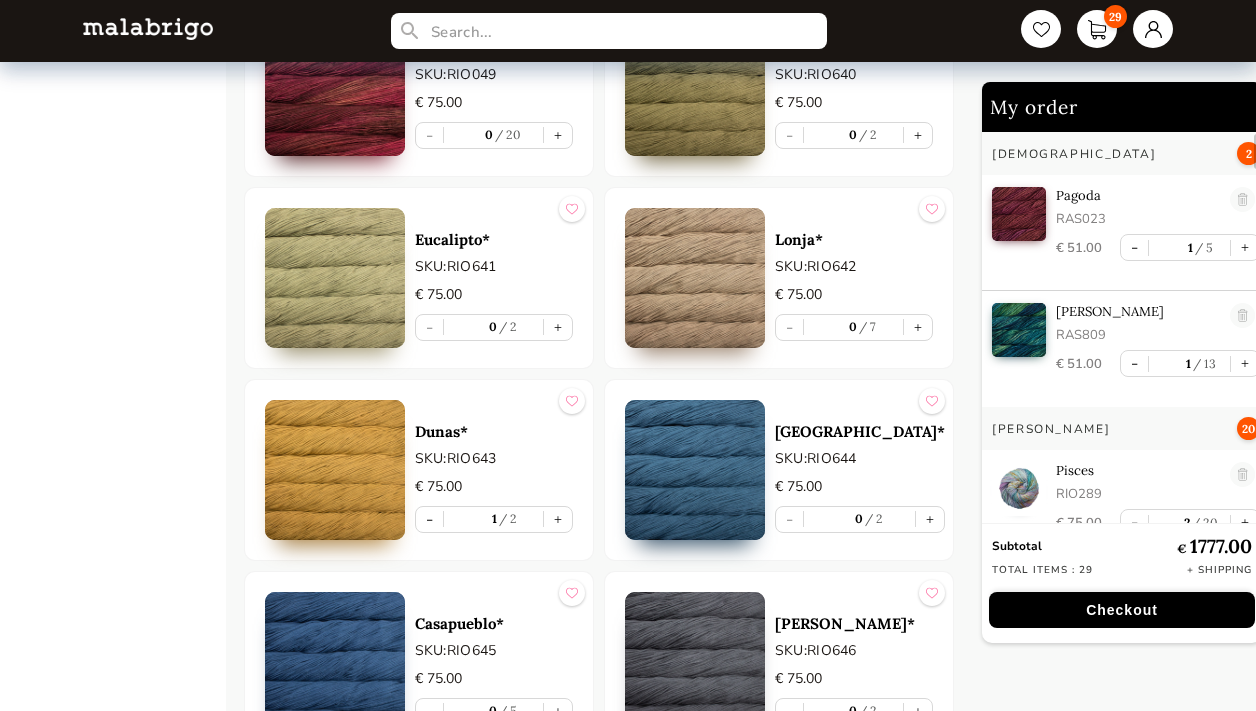 scroll, scrollTop: 3131, scrollLeft: 0, axis: vertical 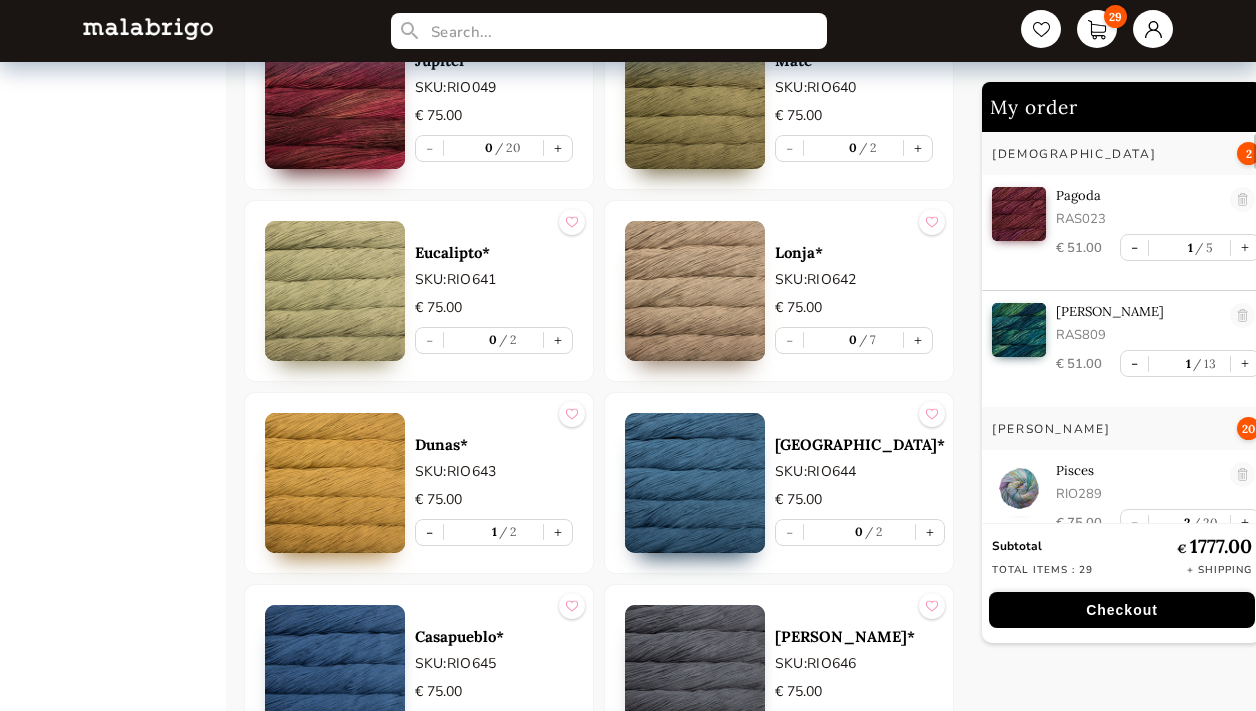 click at bounding box center (335, -1245) 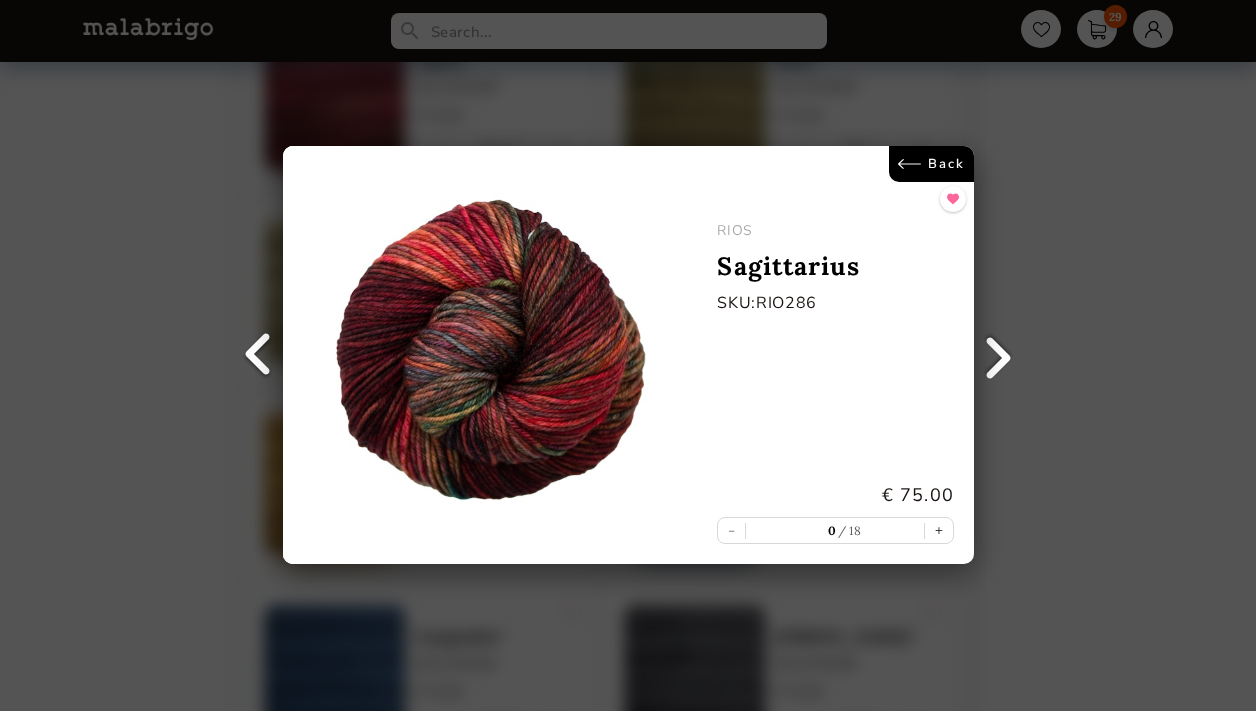click on "Back" at bounding box center [930, 164] 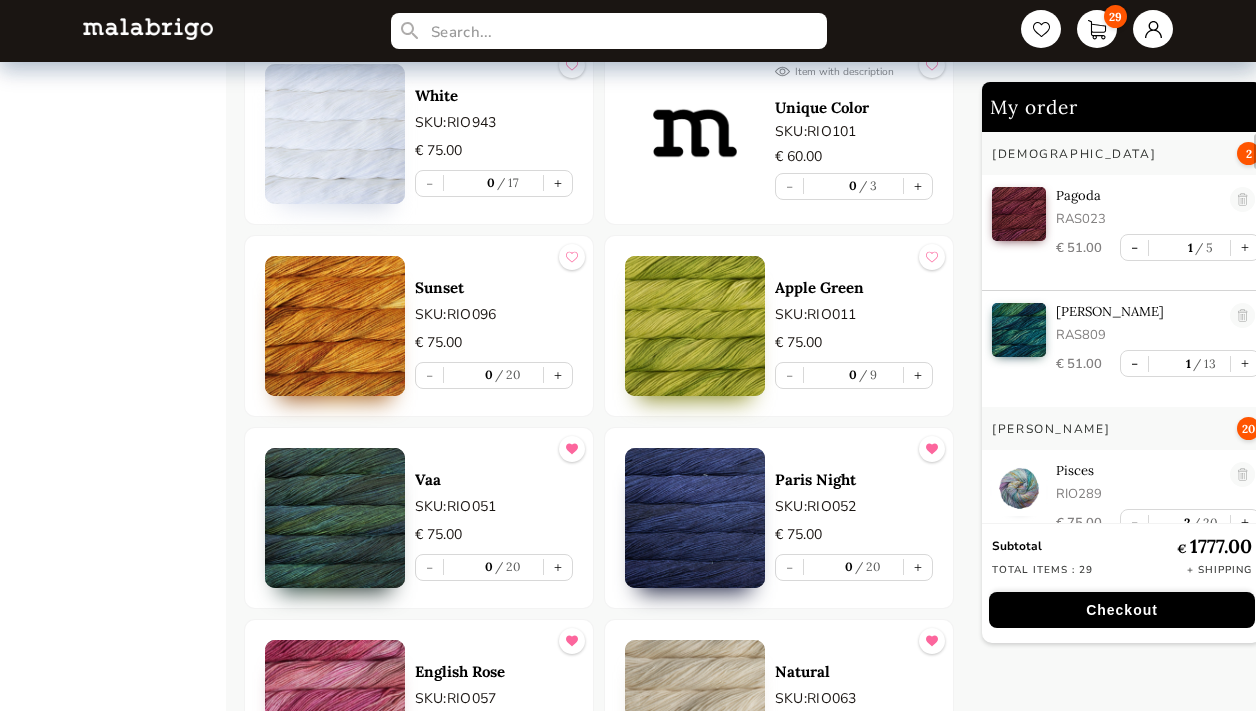 scroll, scrollTop: 4441, scrollLeft: 0, axis: vertical 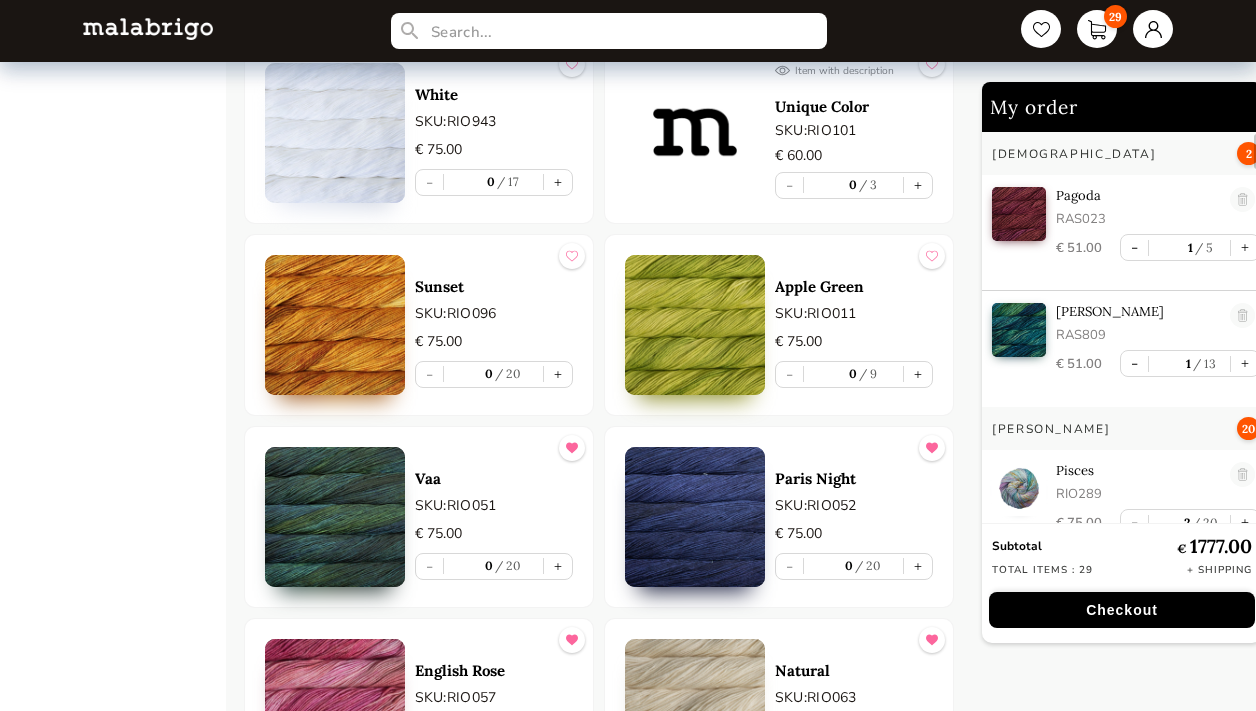 click on "+" at bounding box center (558, -1930) 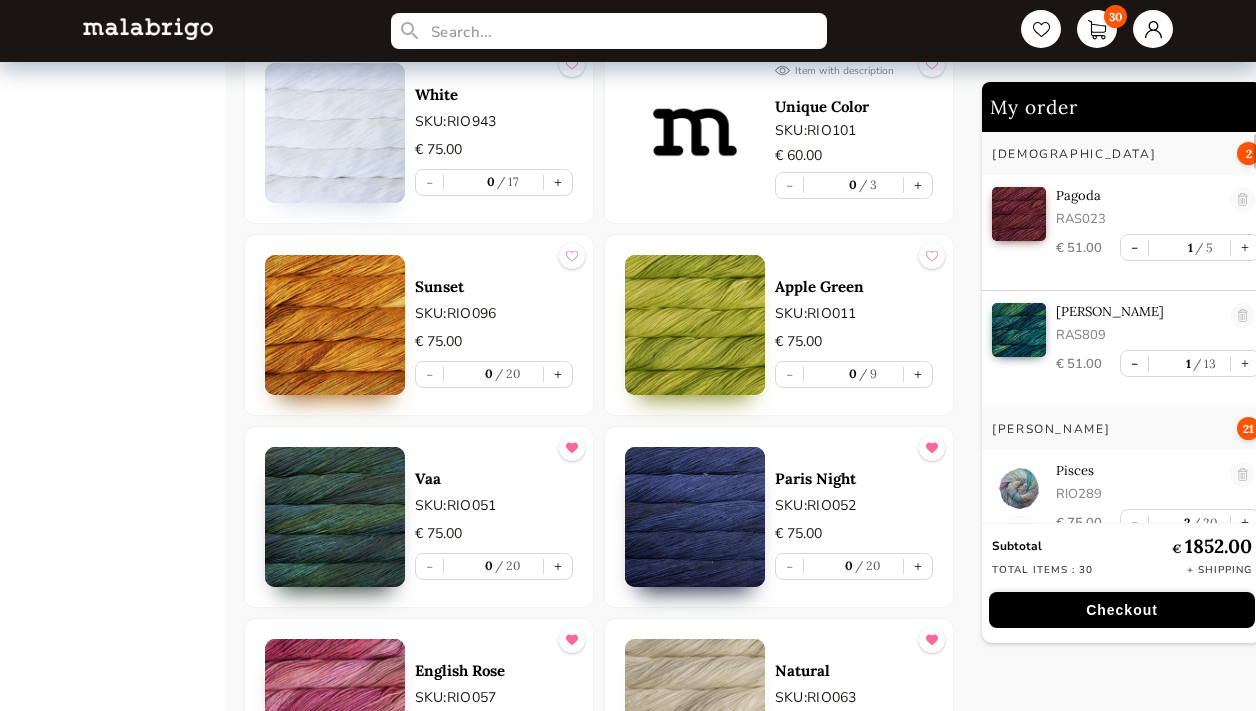 type on "1" 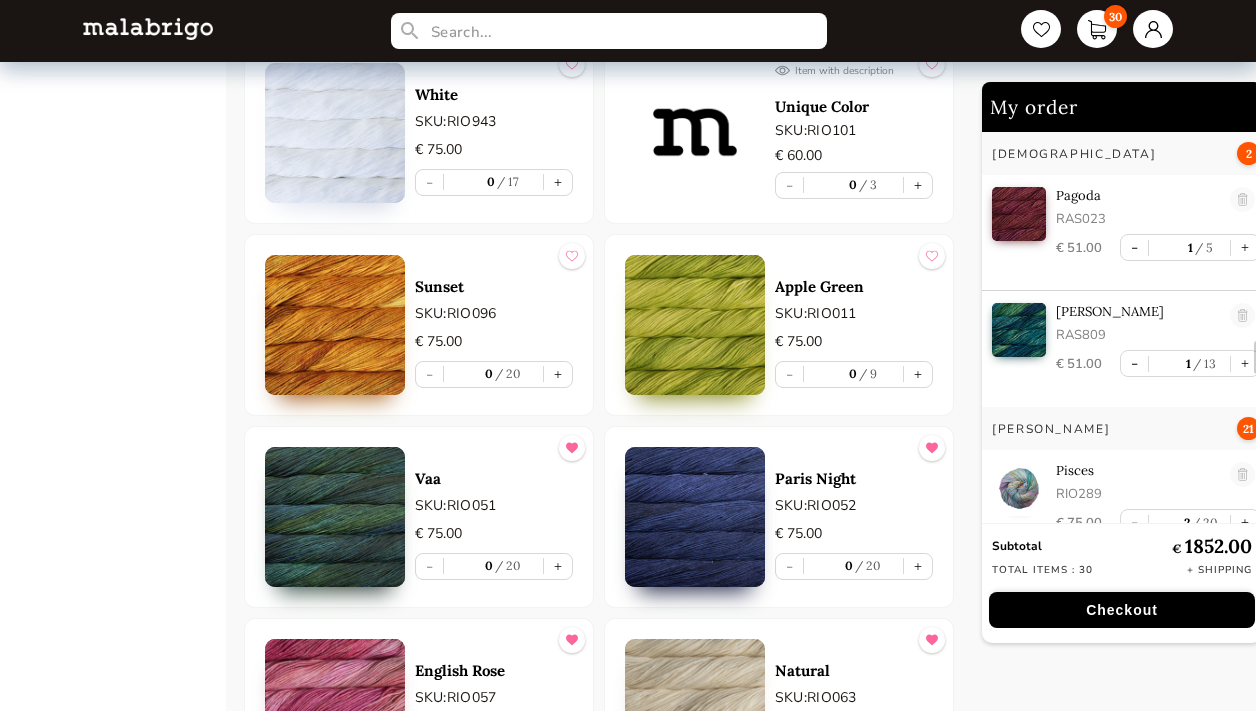 scroll, scrollTop: 2226, scrollLeft: 0, axis: vertical 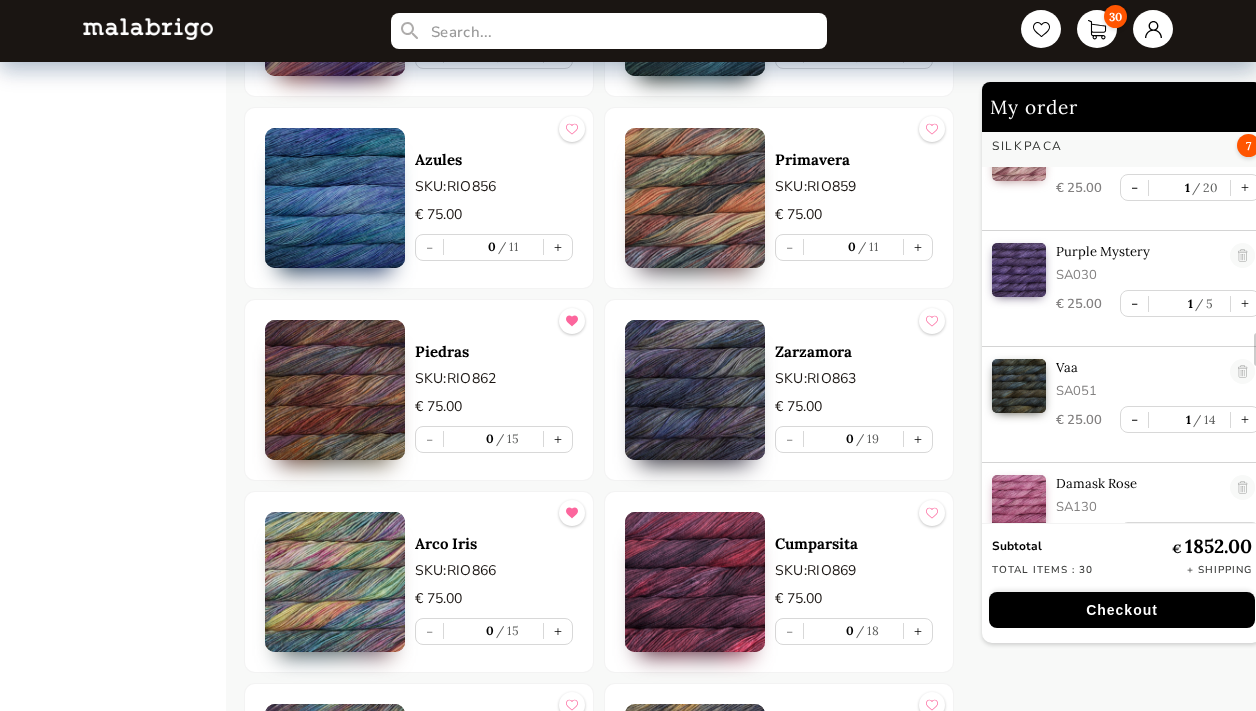 click on "+" at bounding box center (918, -5897) 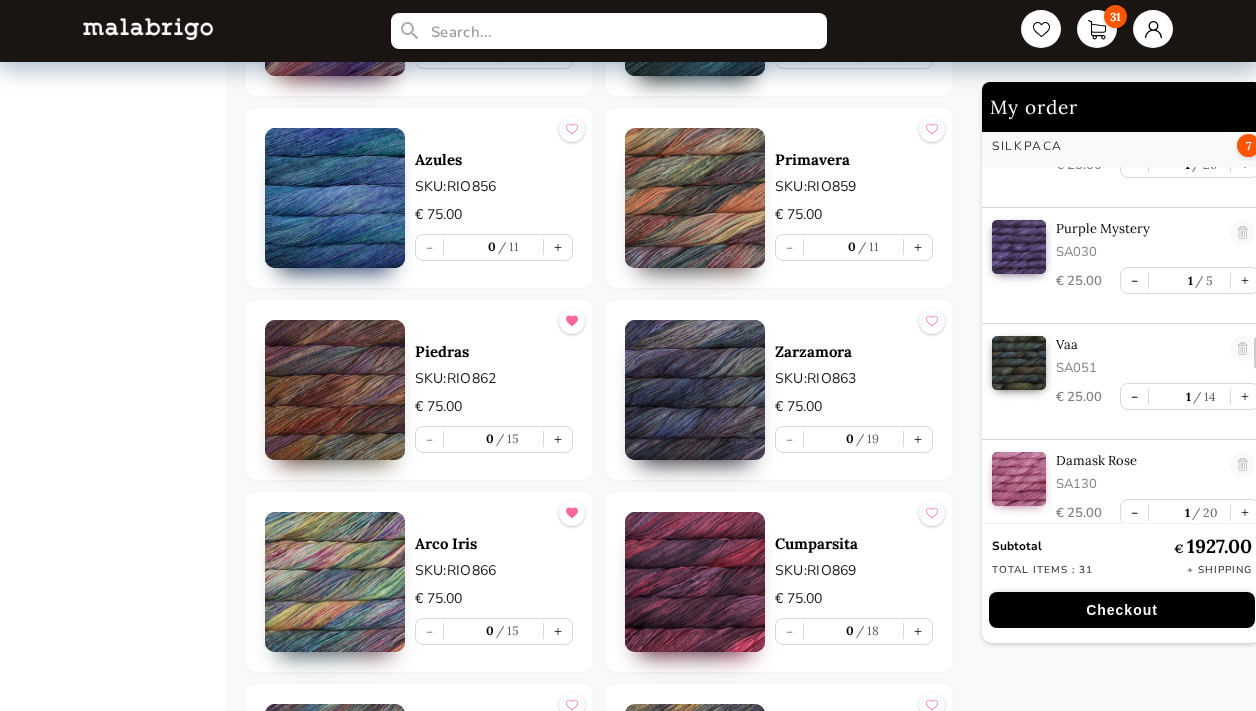 click on "+" at bounding box center [918, -5897] 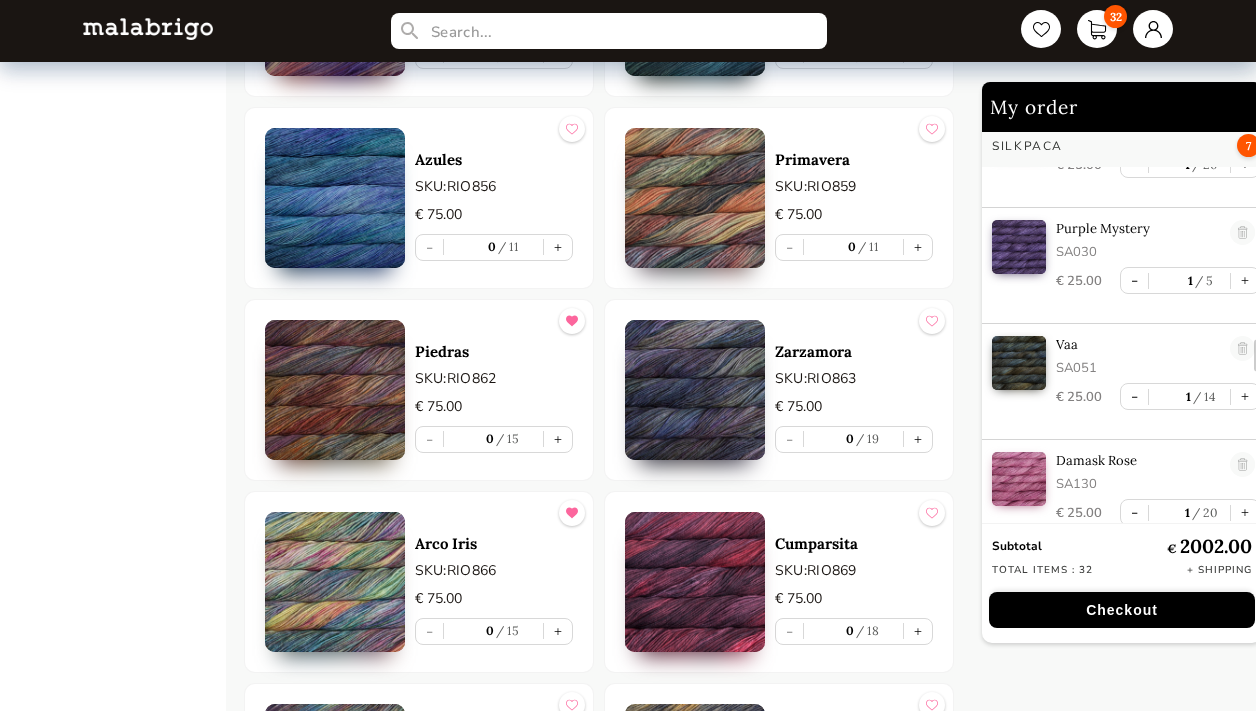 scroll, scrollTop: 2385, scrollLeft: 0, axis: vertical 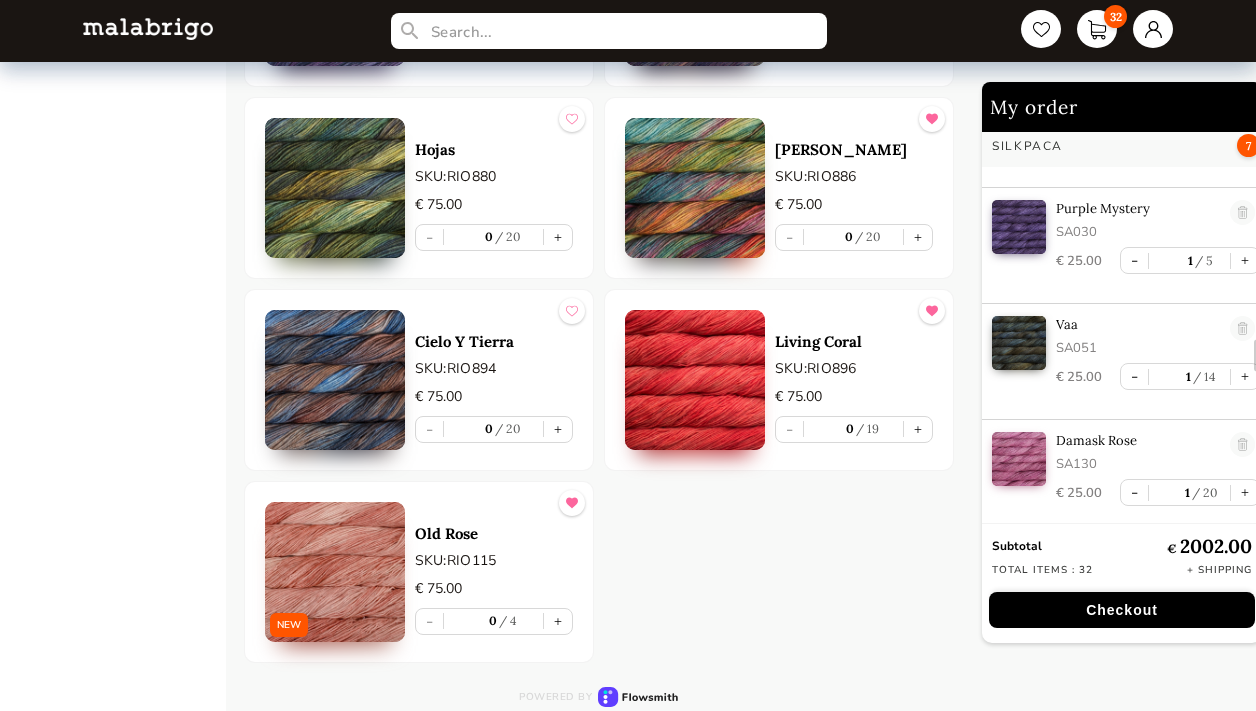 click on "-" at bounding box center [1134, -131] 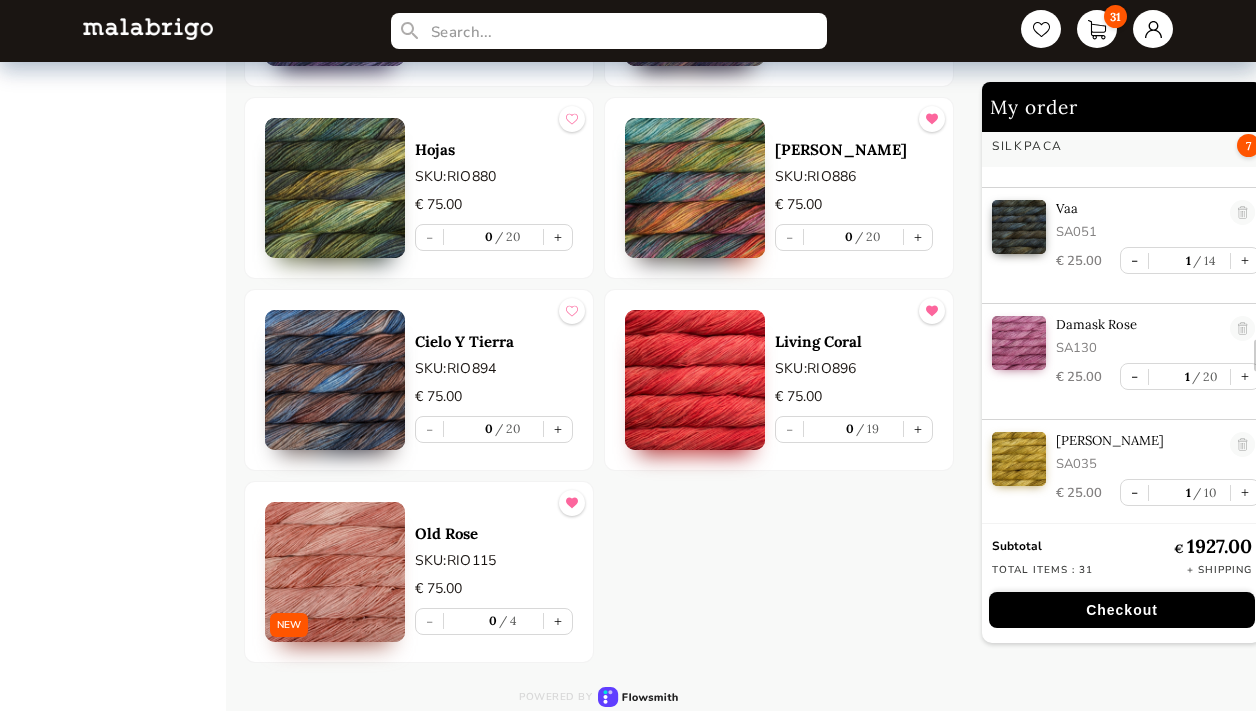 type on "0" 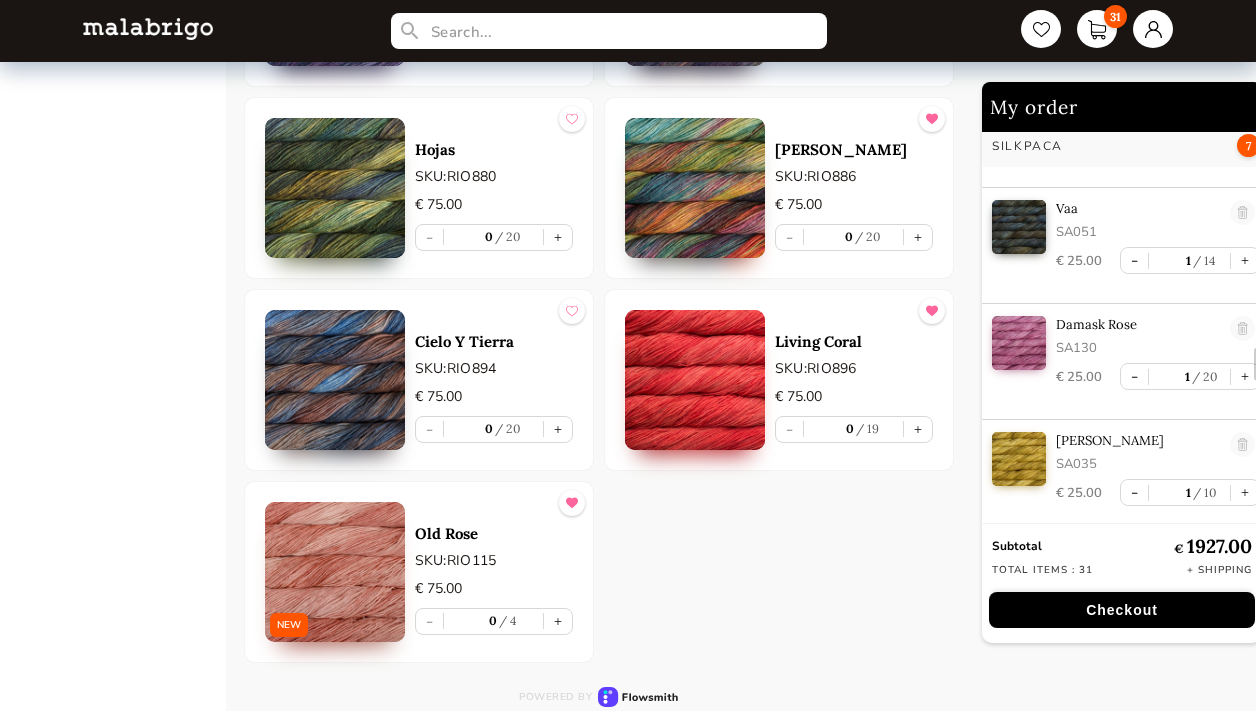 scroll, scrollTop: 19117, scrollLeft: 0, axis: vertical 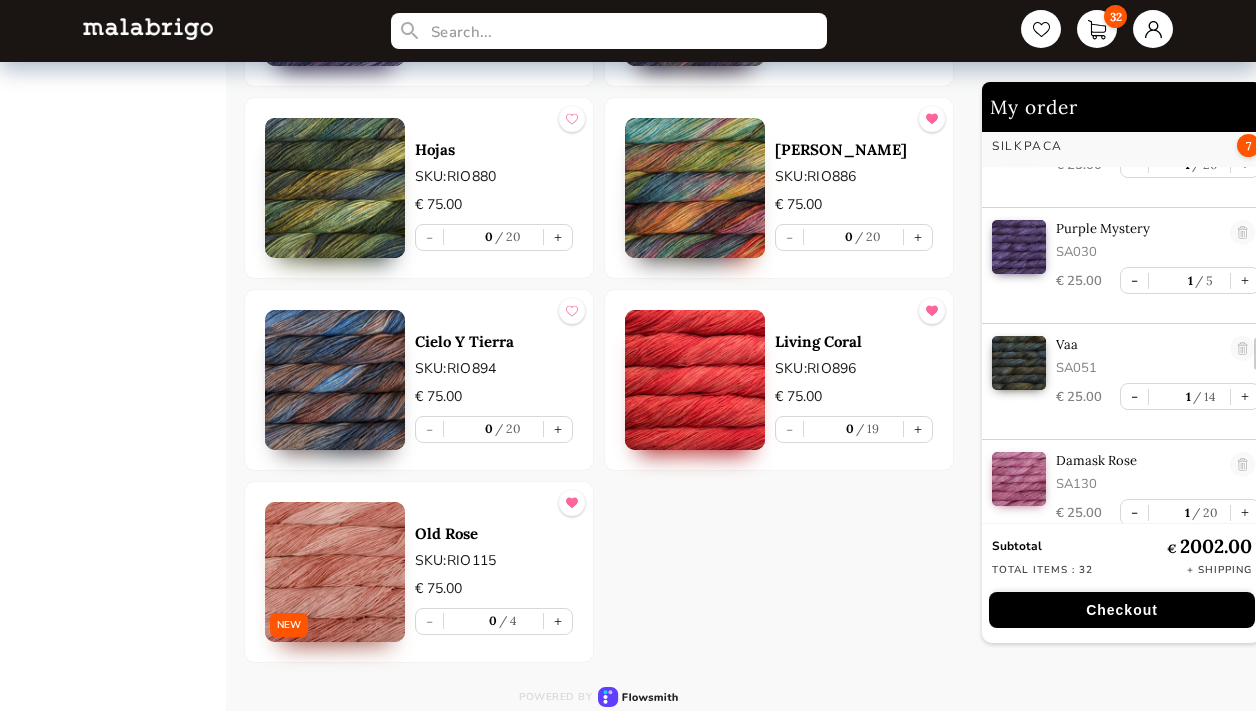 click on "+" at bounding box center [918, -2835] 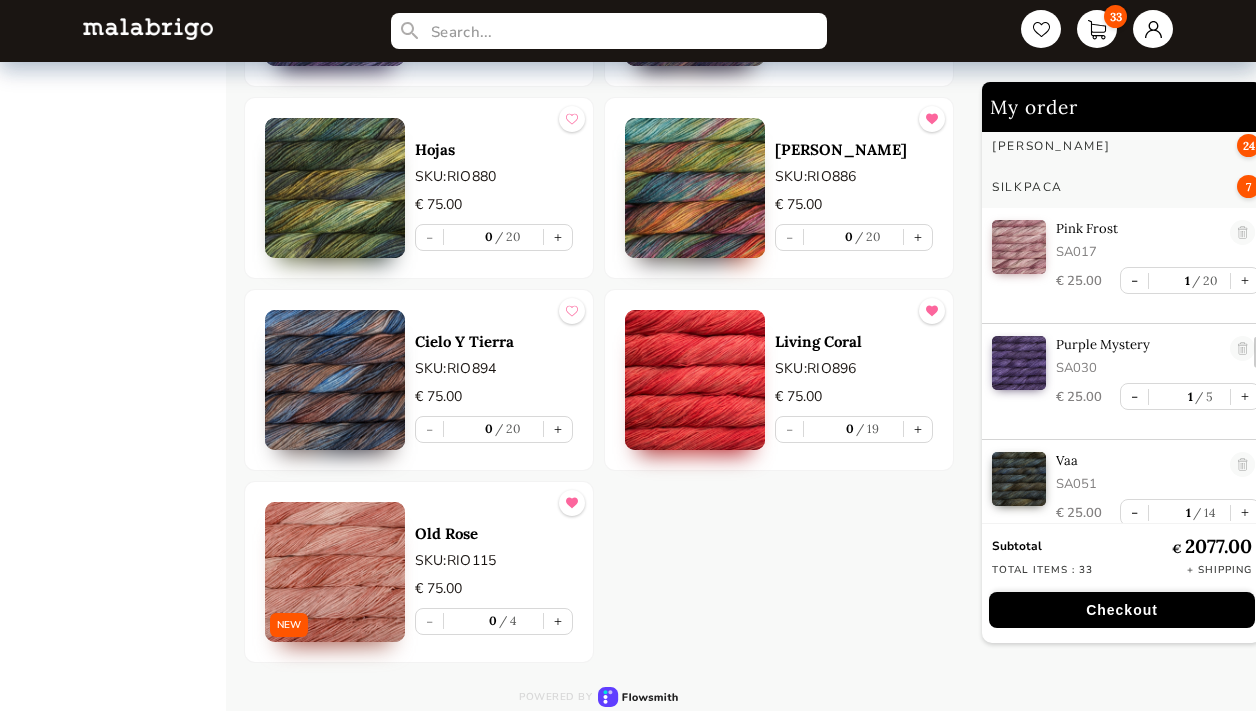scroll, scrollTop: 2504, scrollLeft: 0, axis: vertical 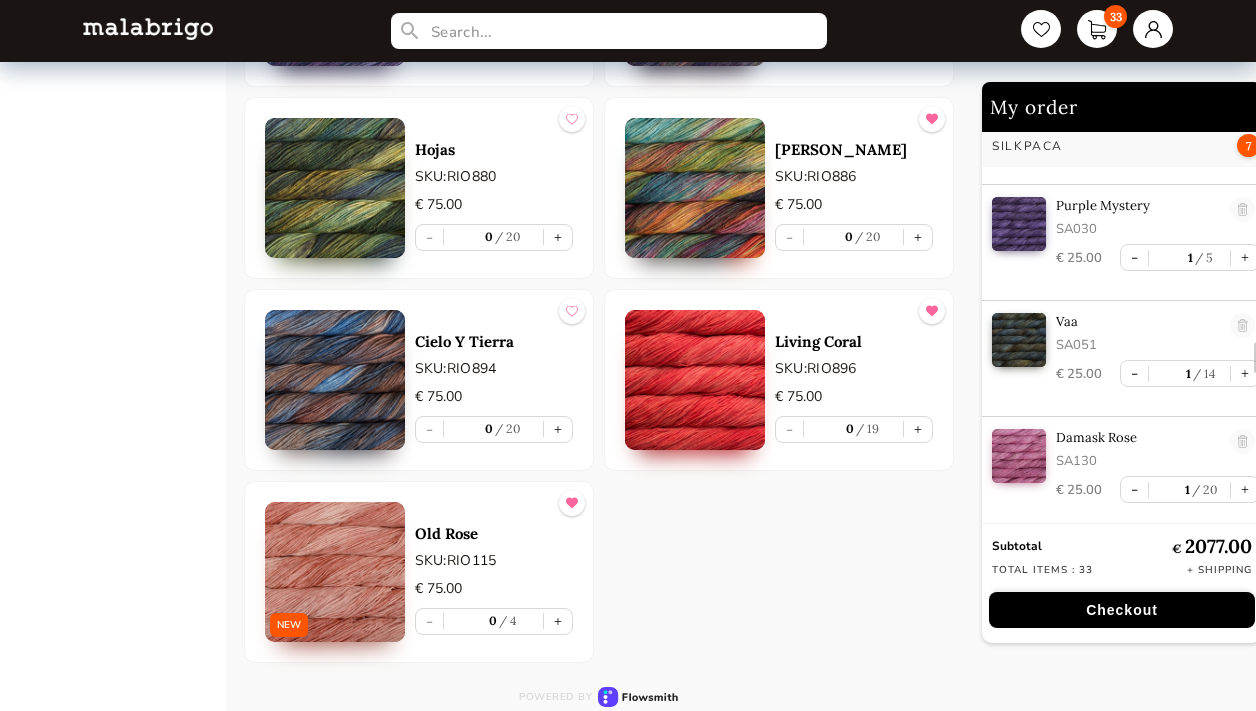 click at bounding box center [695, -2500] 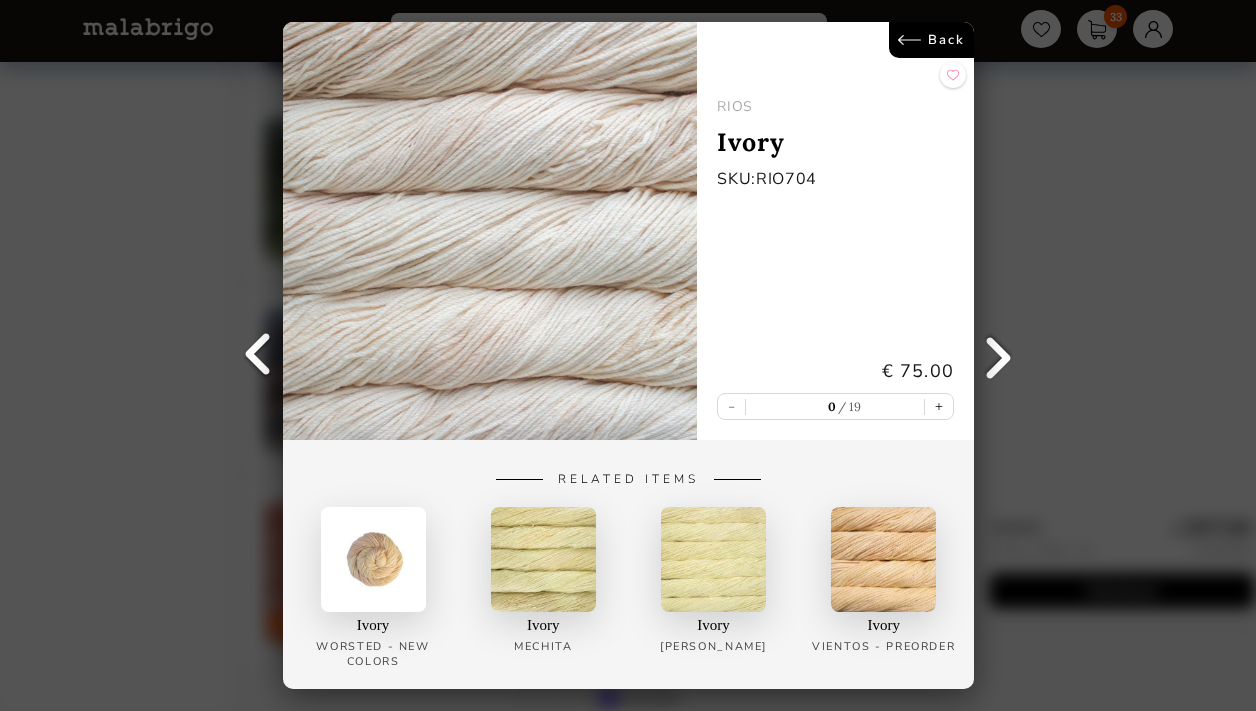 scroll, scrollTop: 21614, scrollLeft: 0, axis: vertical 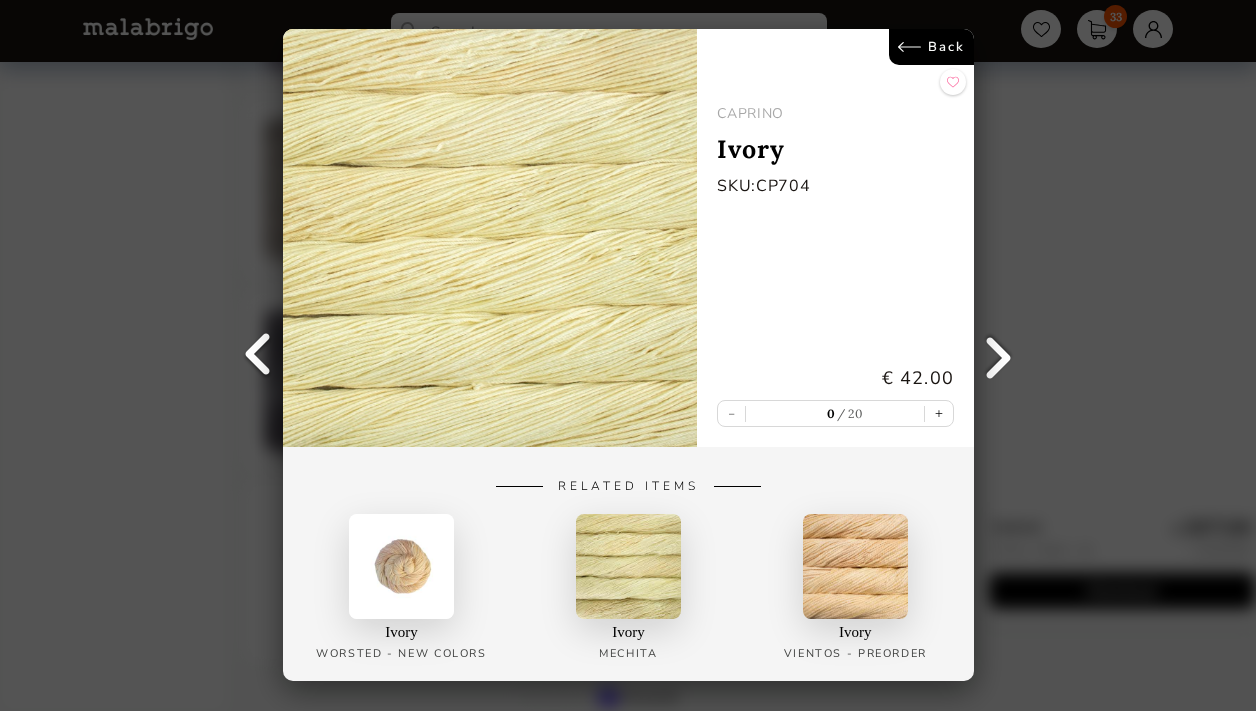 click on "Back" at bounding box center [930, 47] 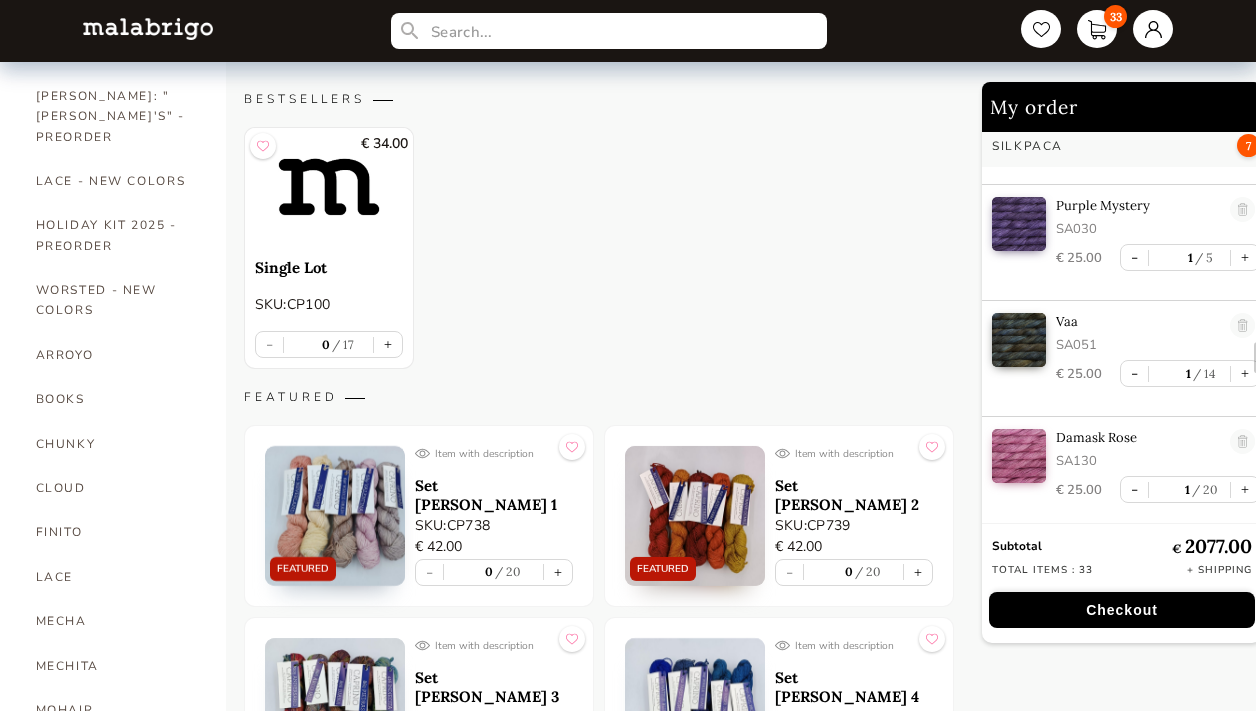 scroll, scrollTop: 361, scrollLeft: 0, axis: vertical 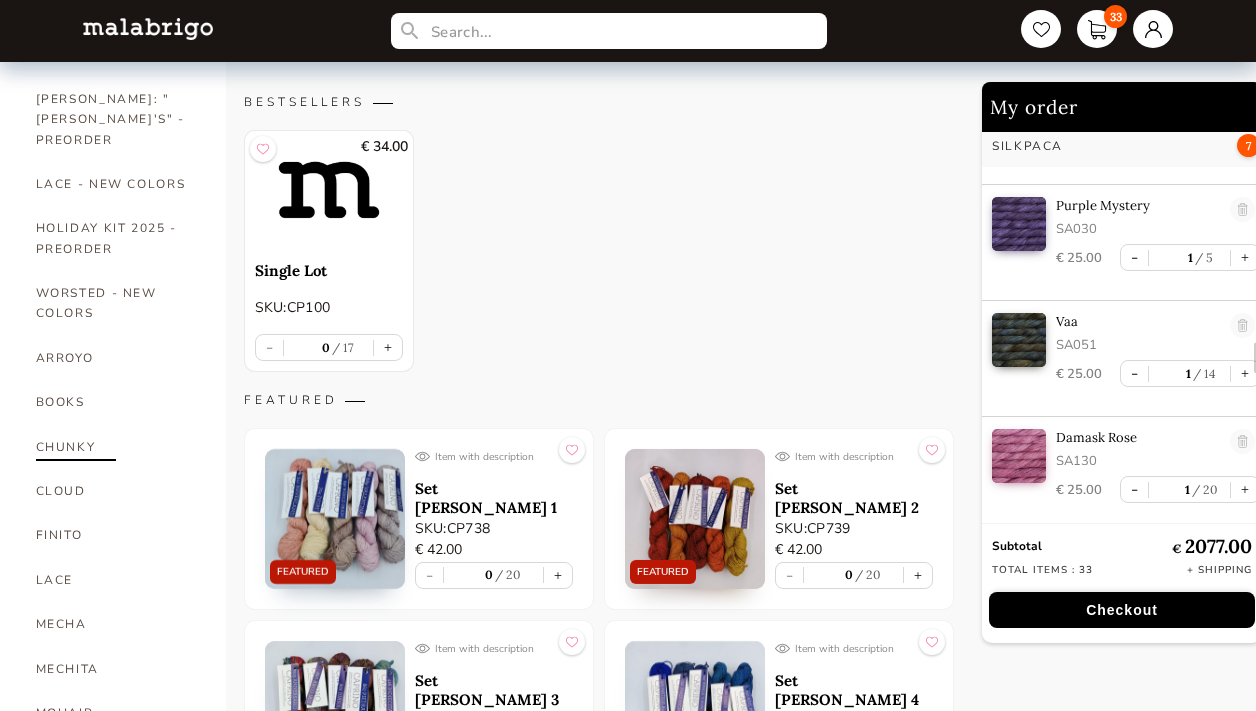 click on "CHUNKY" at bounding box center (116, 447) 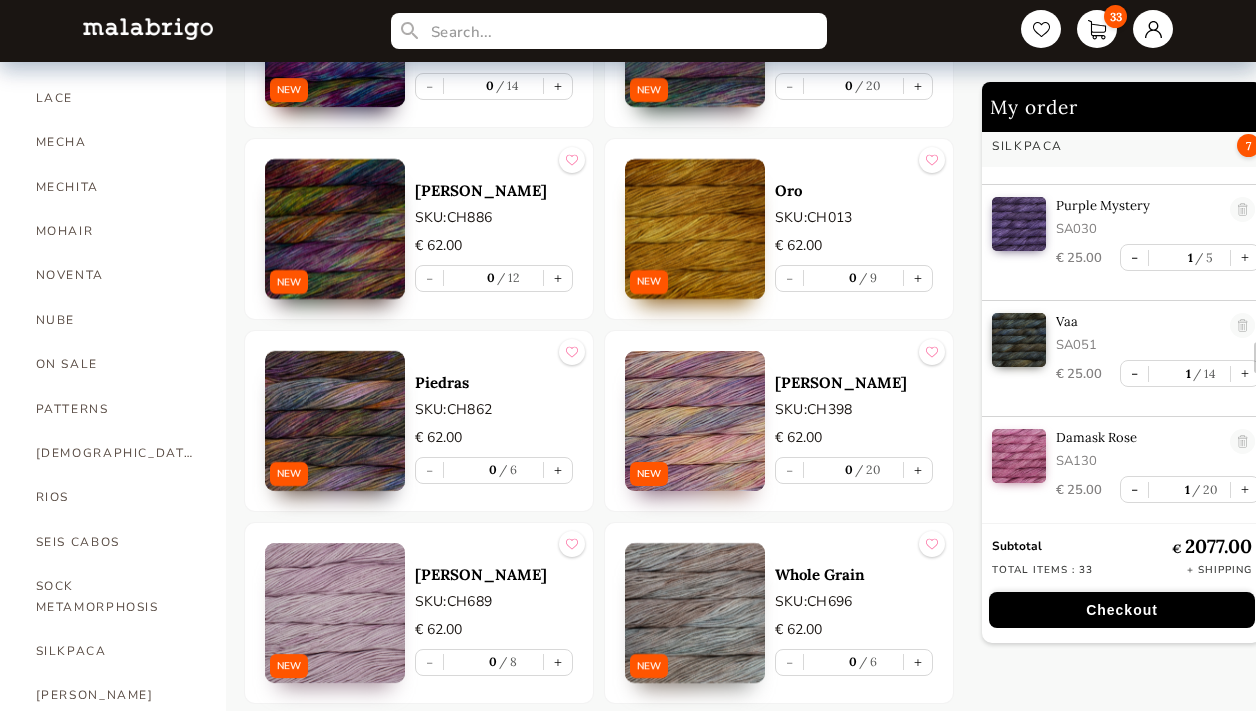 scroll, scrollTop: 821, scrollLeft: 0, axis: vertical 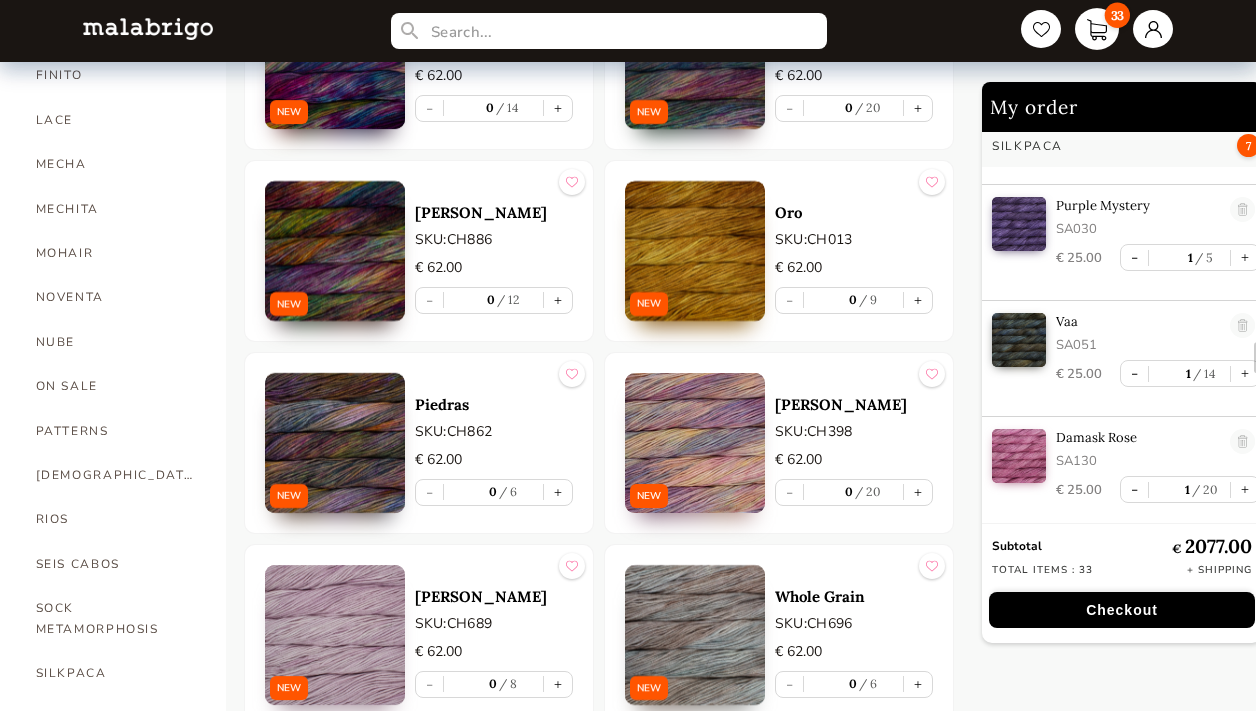 click on "33" at bounding box center (1097, 29) 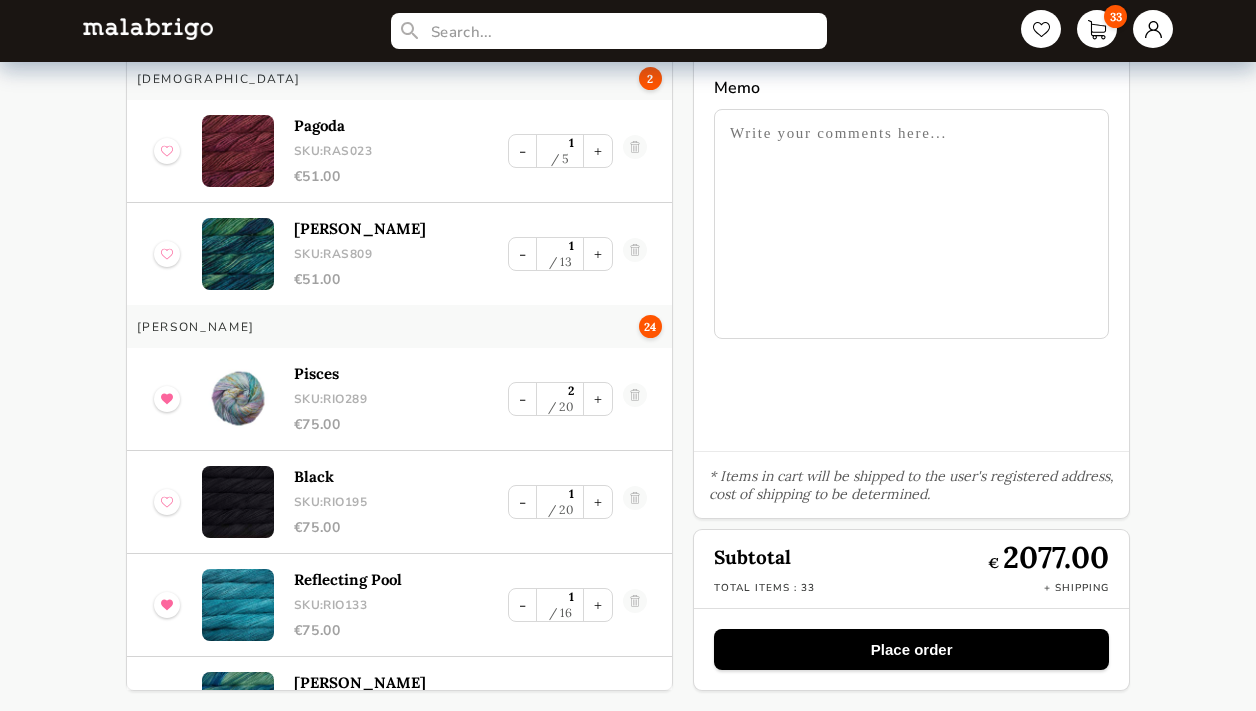 scroll, scrollTop: 132, scrollLeft: 0, axis: vertical 